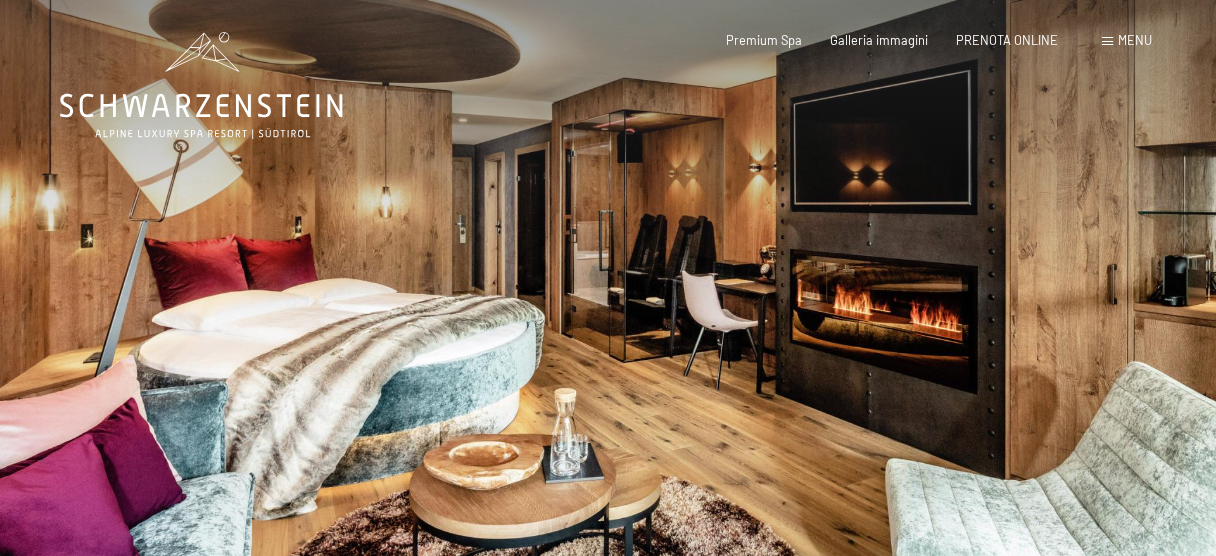 scroll, scrollTop: 0, scrollLeft: 0, axis: both 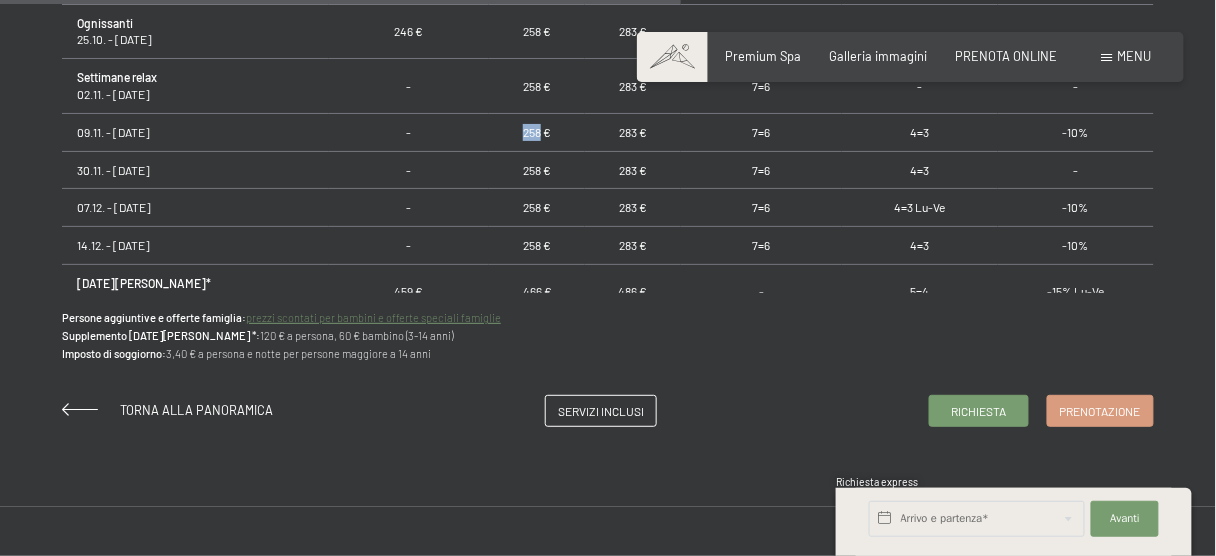 drag, startPoint x: 543, startPoint y: 195, endPoint x: 520, endPoint y: 191, distance: 23.345236 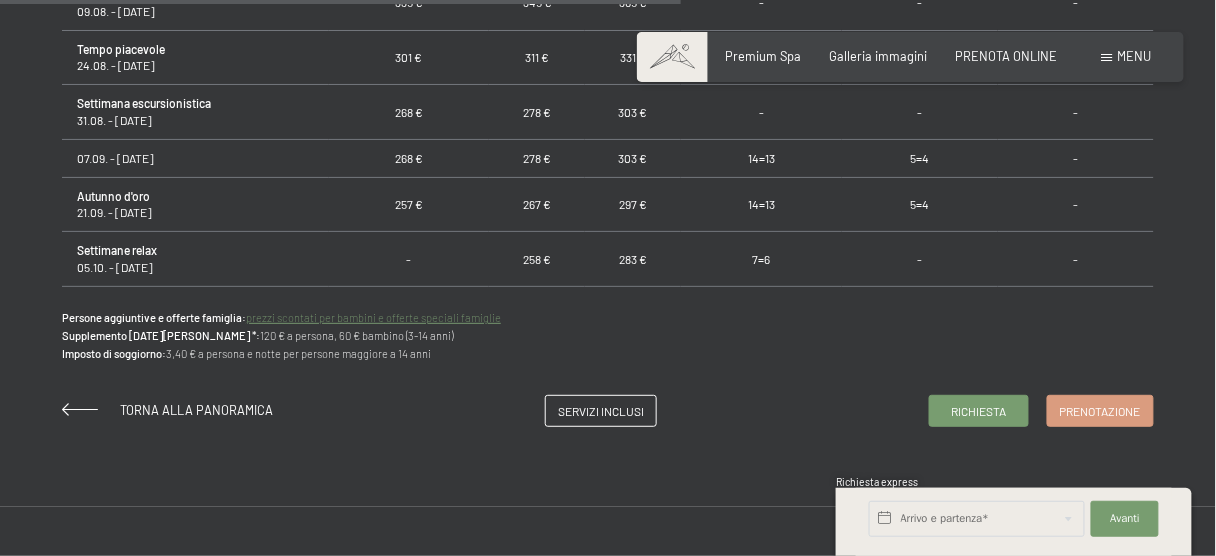 scroll, scrollTop: 0, scrollLeft: 0, axis: both 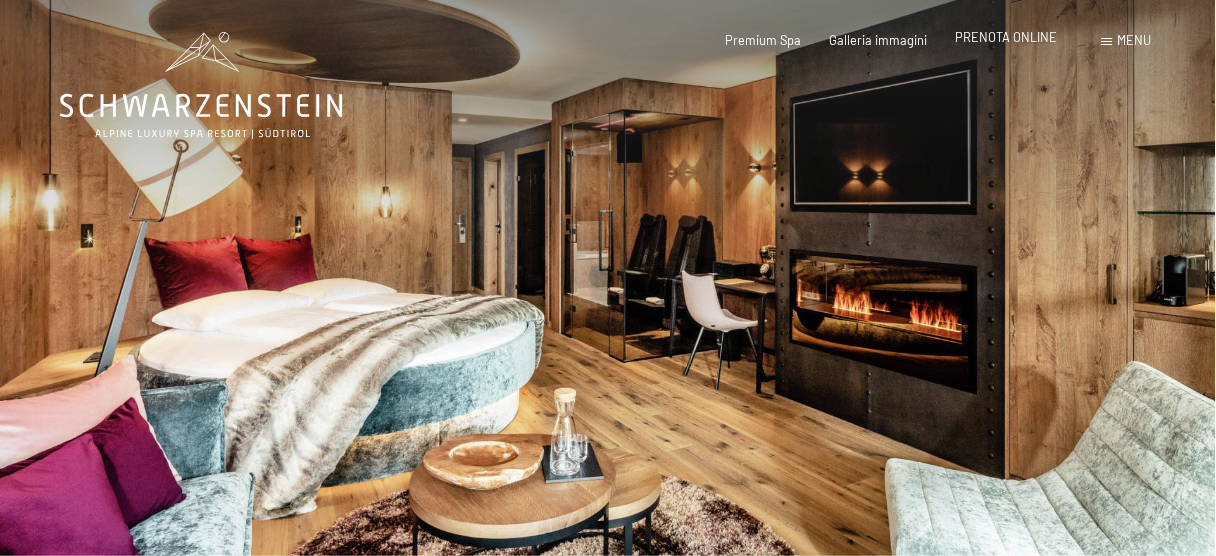 click on "PRENOTA ONLINE" at bounding box center [1007, 37] 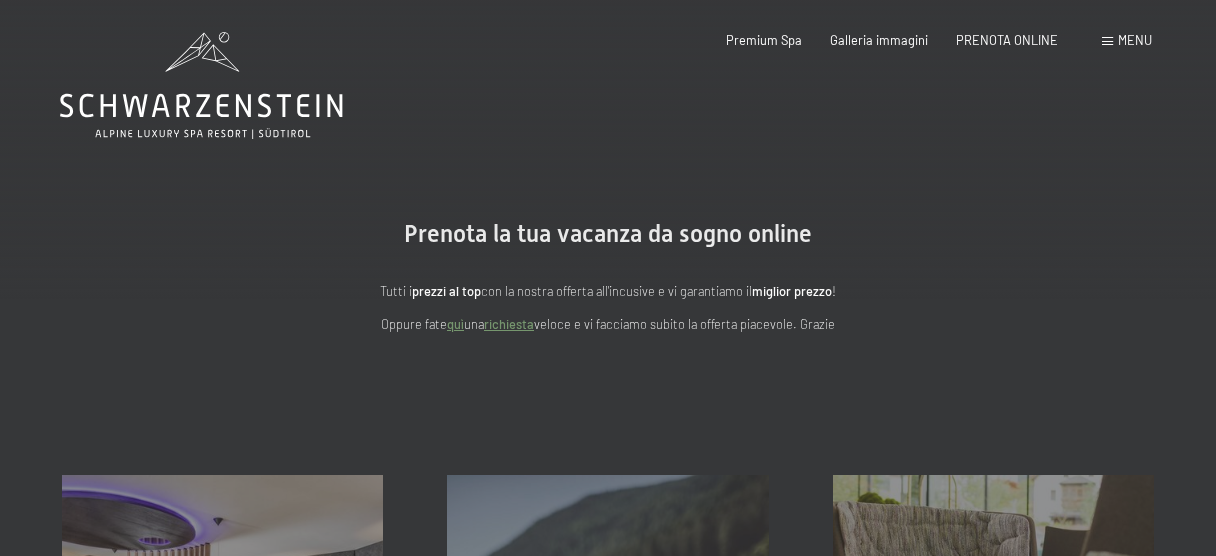 scroll, scrollTop: 0, scrollLeft: 0, axis: both 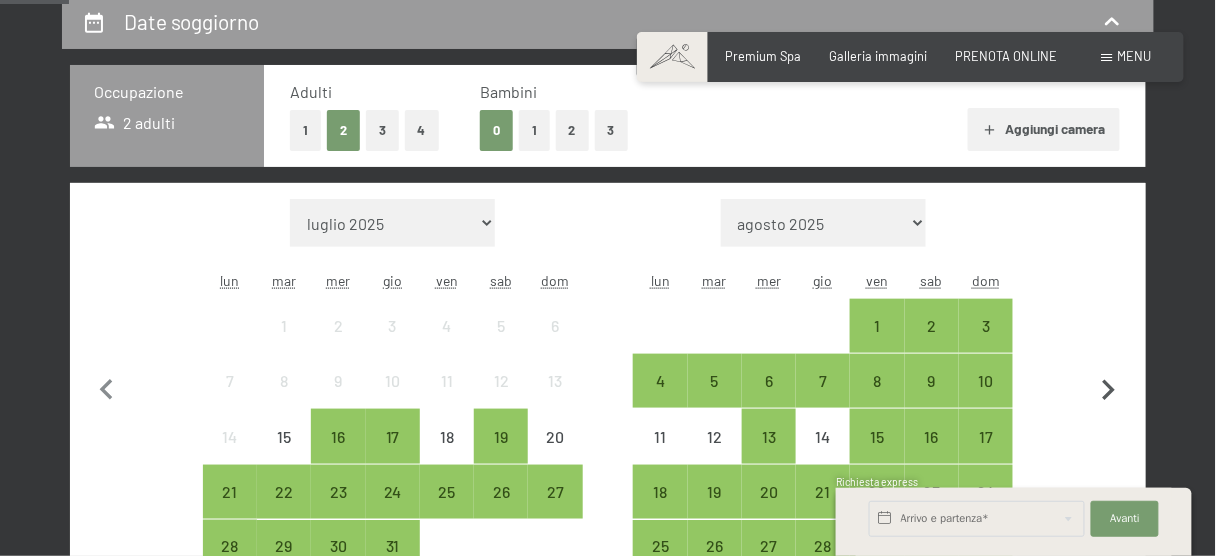 click 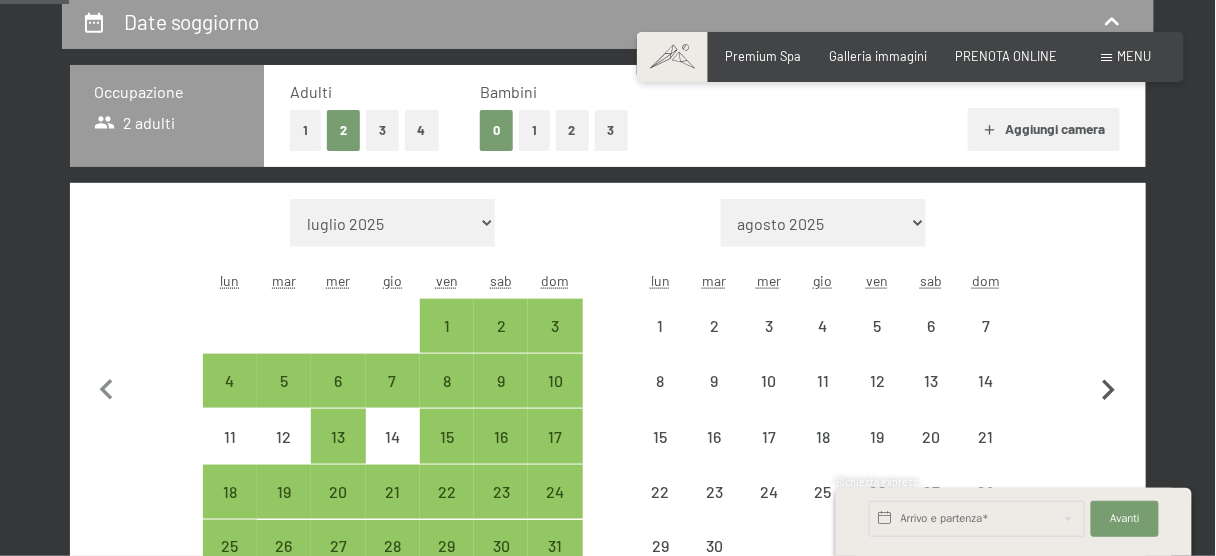 click 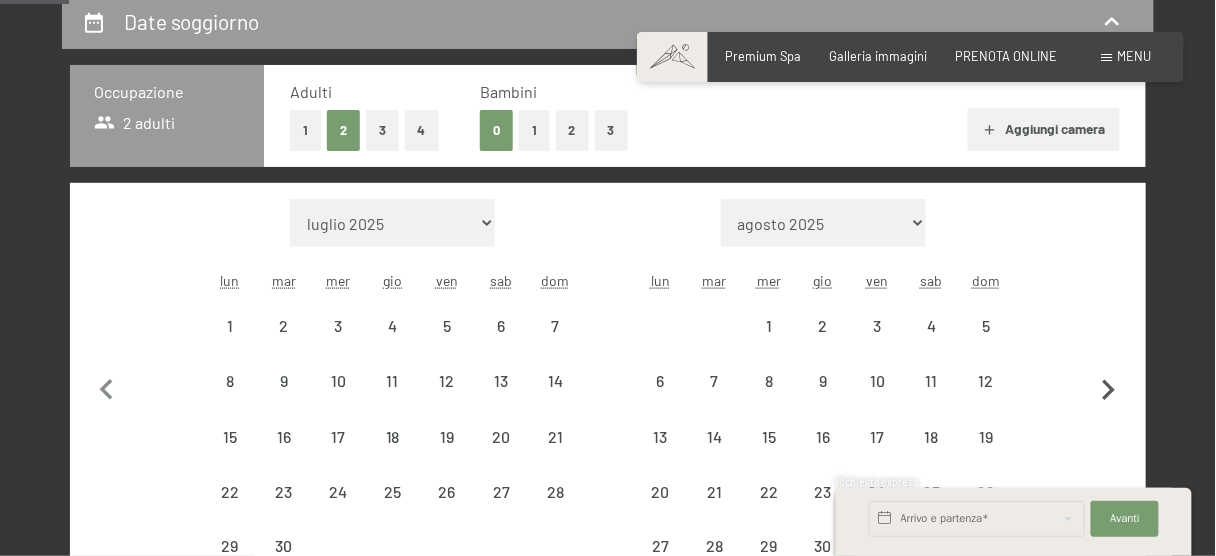 click 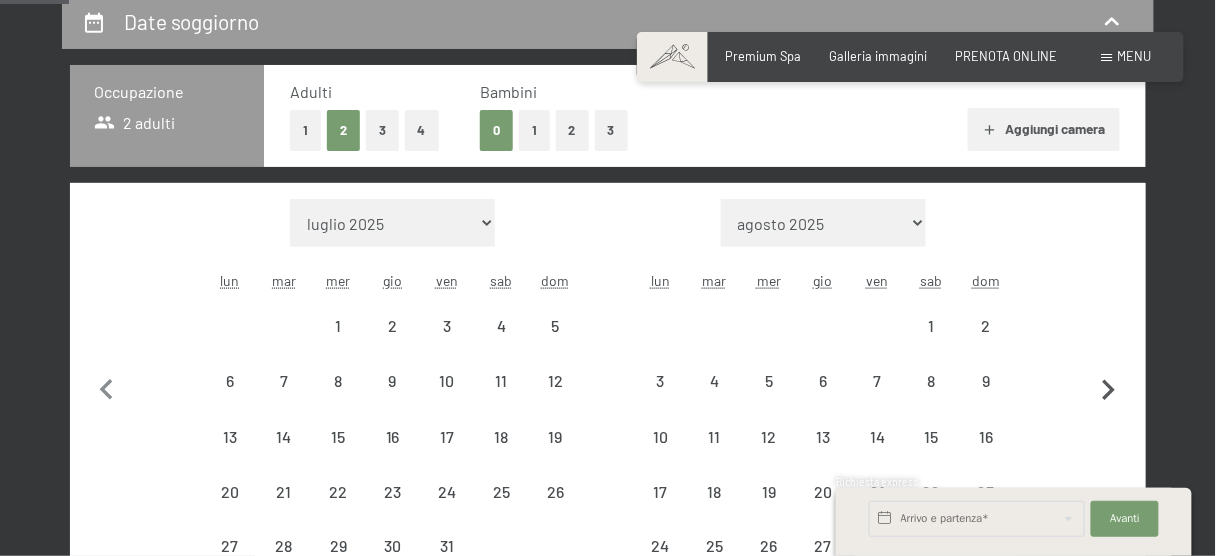 select on "2025-10-01" 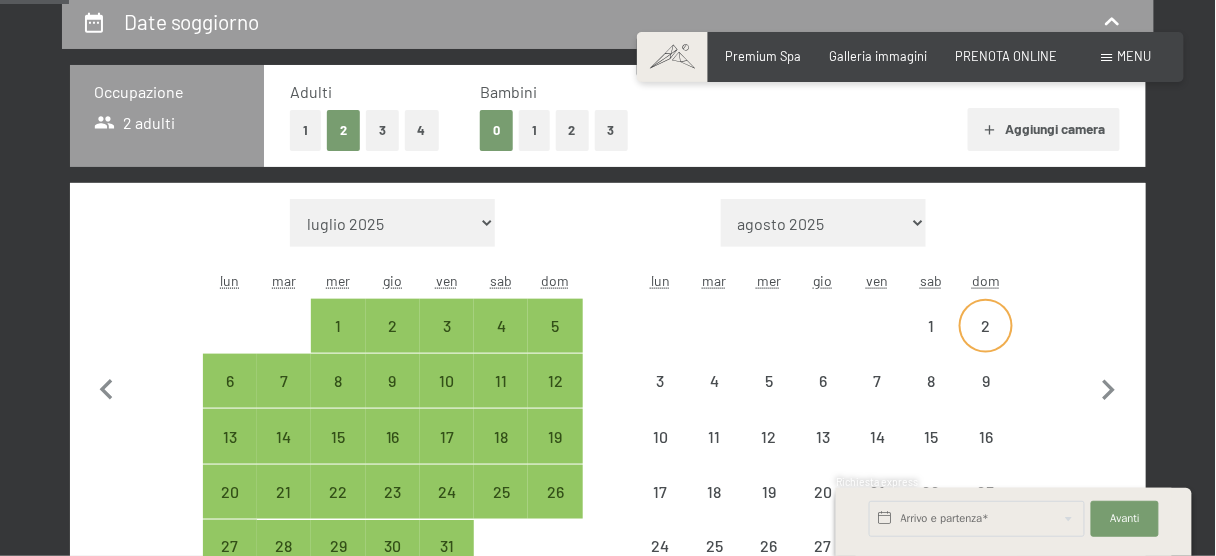 select on "2025-10-01" 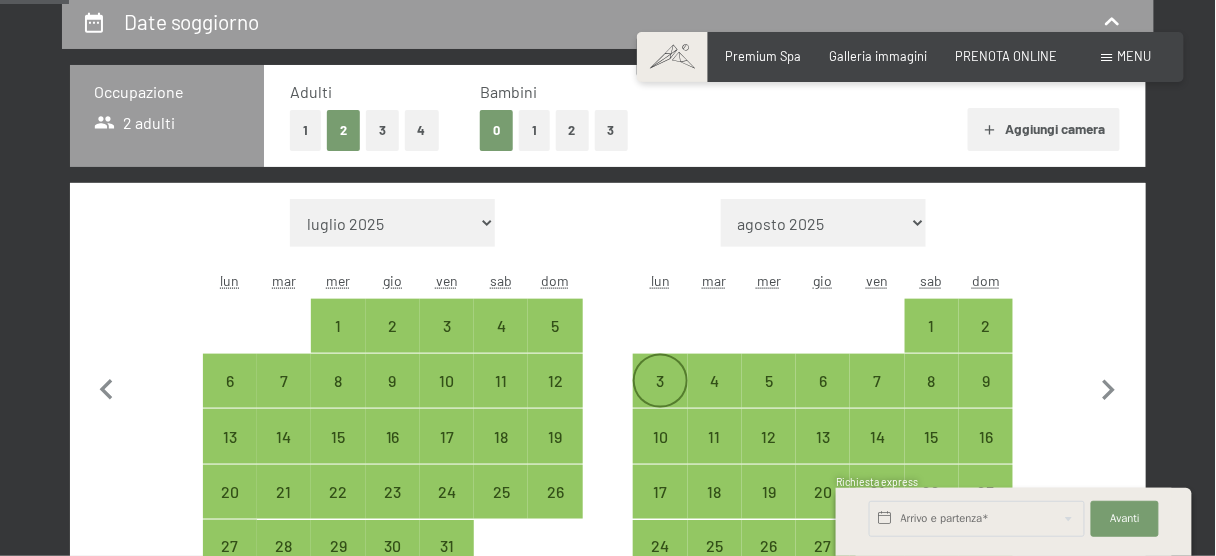 click on "3" at bounding box center (660, 398) 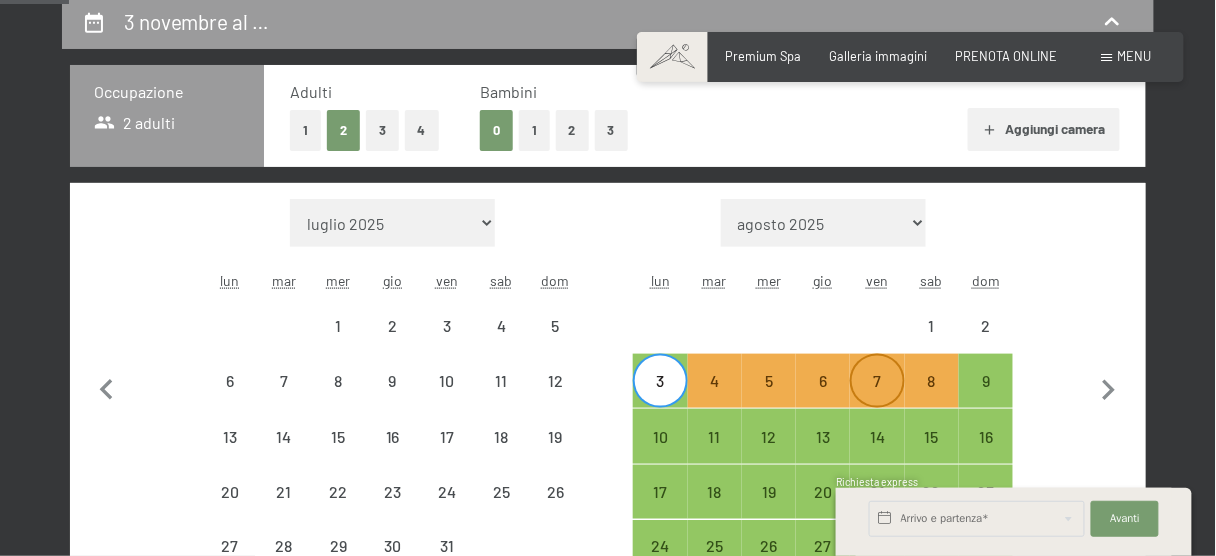 click on "7" at bounding box center [877, 398] 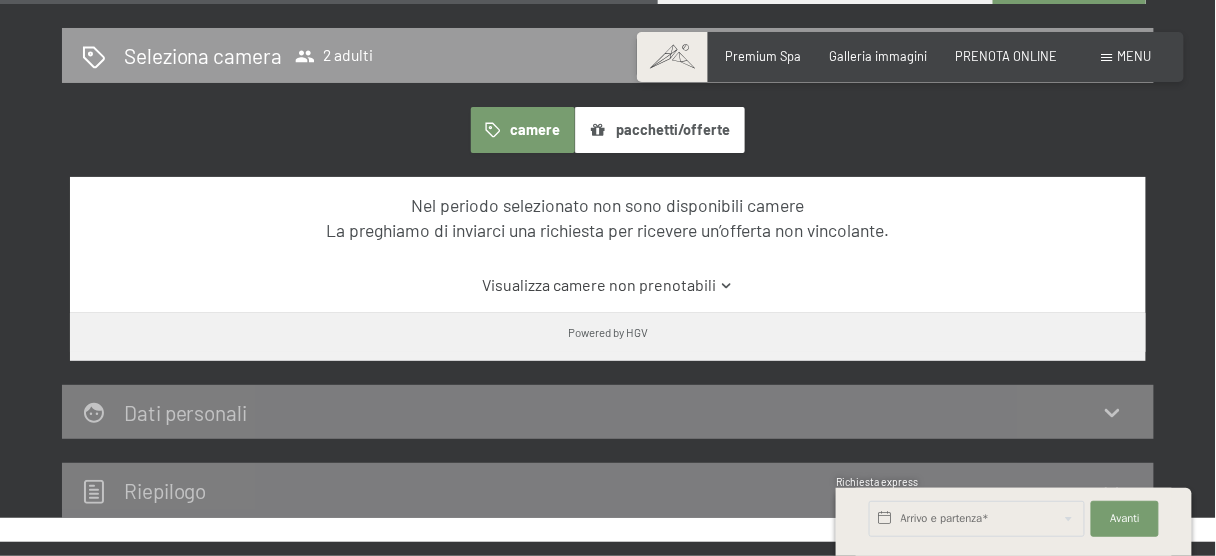 scroll, scrollTop: 1040, scrollLeft: 0, axis: vertical 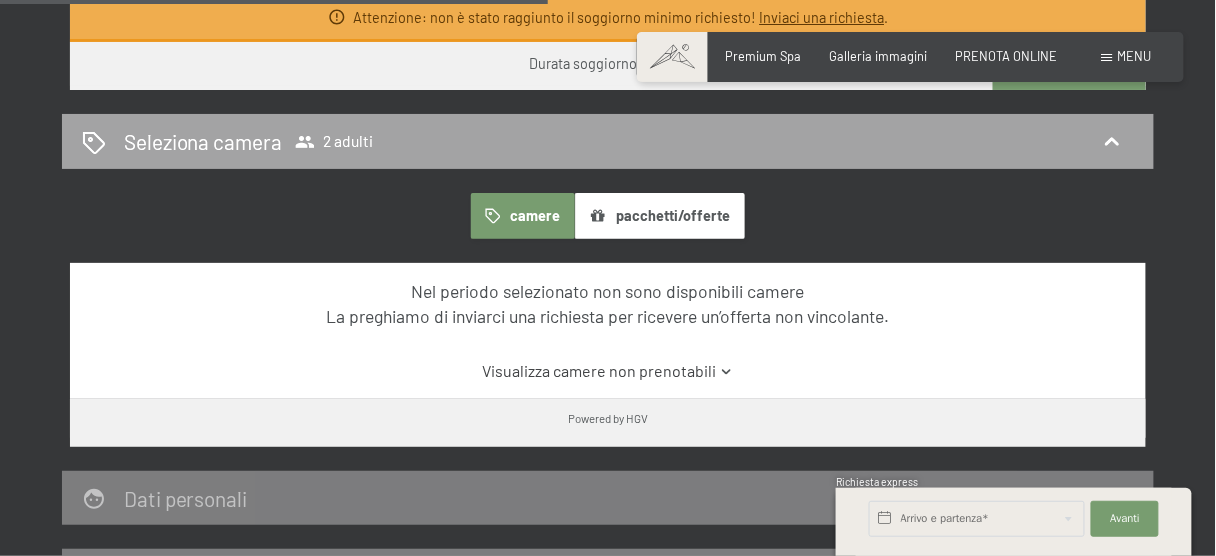 click on "Seleziona camera 2 adulti" at bounding box center (608, 141) 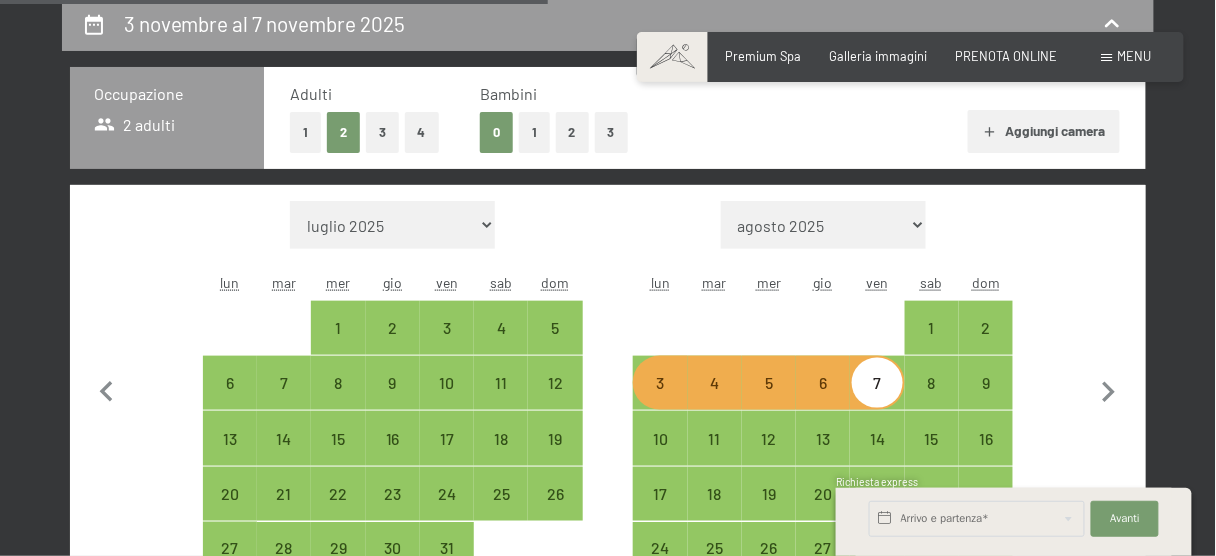 select on "2025-10-01" 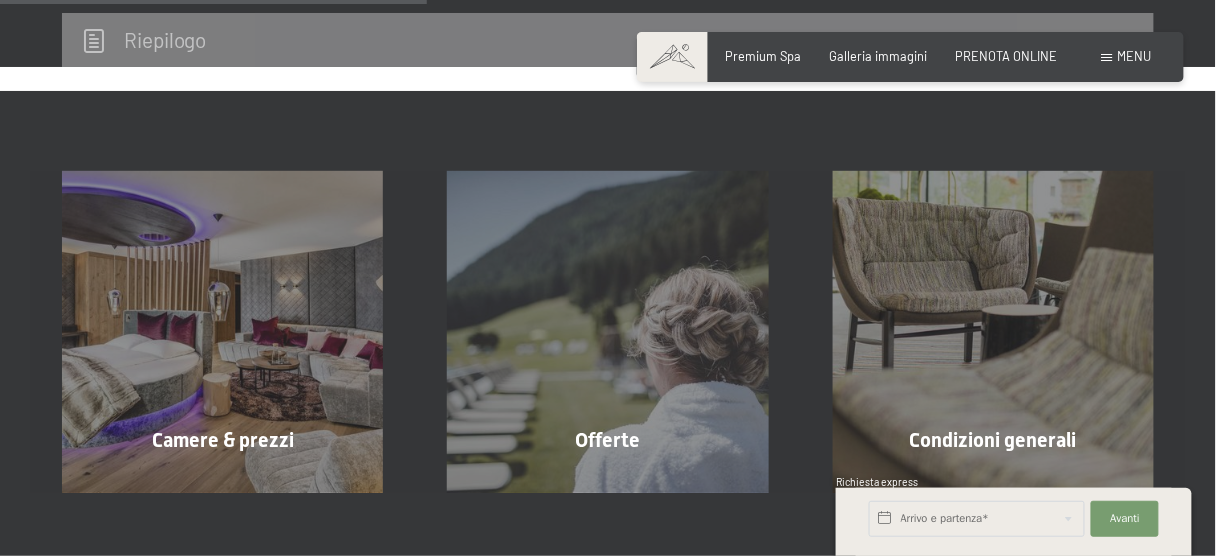 scroll, scrollTop: 638, scrollLeft: 0, axis: vertical 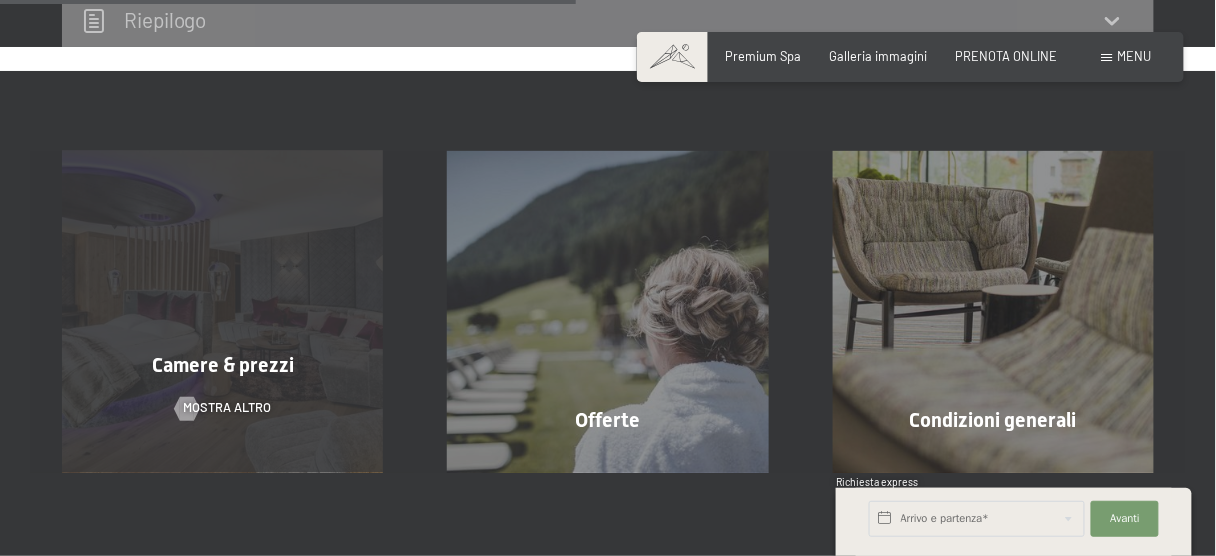 click on "Camere & prezzi           mostra altro" at bounding box center [222, 311] 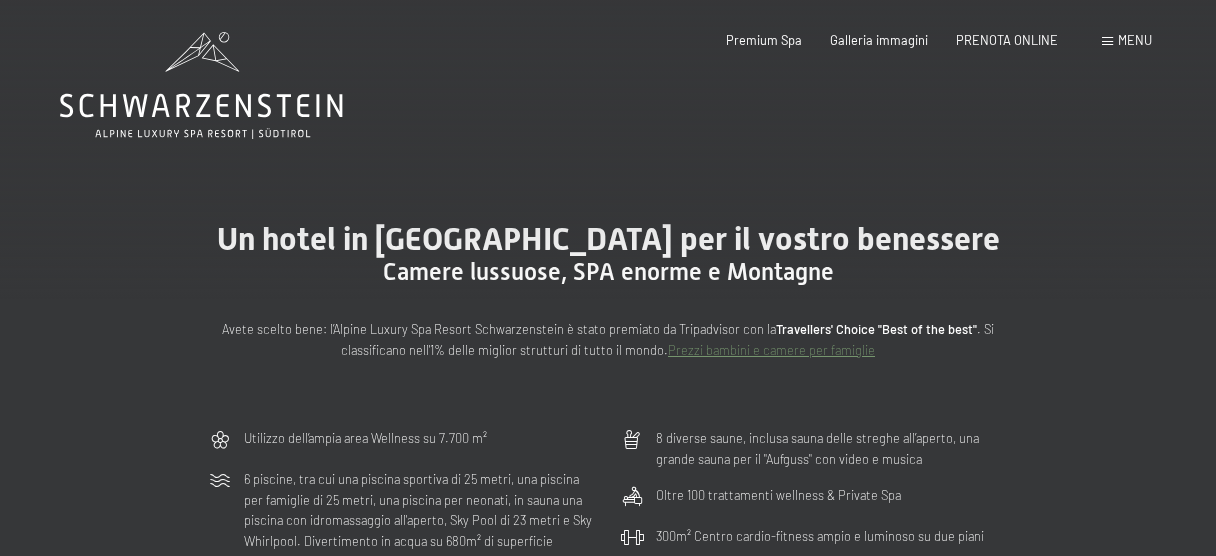 scroll, scrollTop: 0, scrollLeft: 0, axis: both 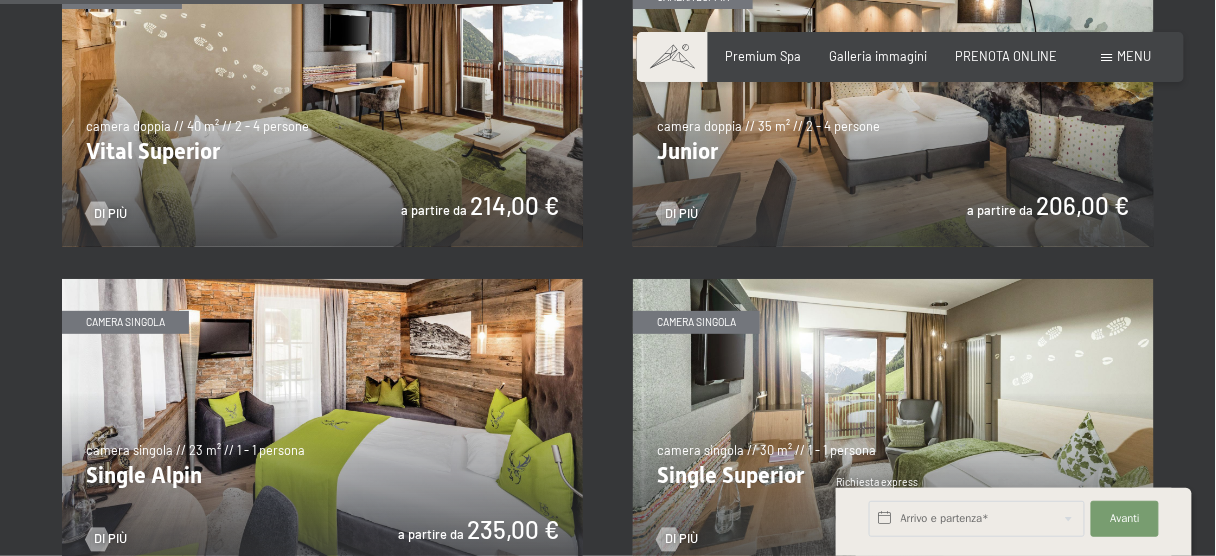 click at bounding box center [322, 100] 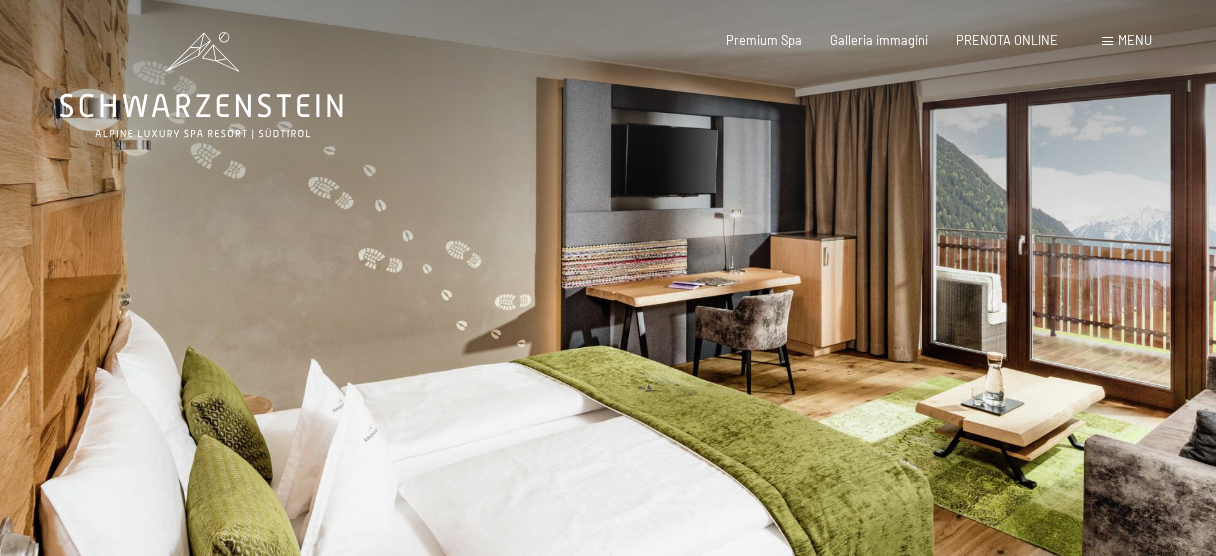 scroll, scrollTop: 0, scrollLeft: 0, axis: both 